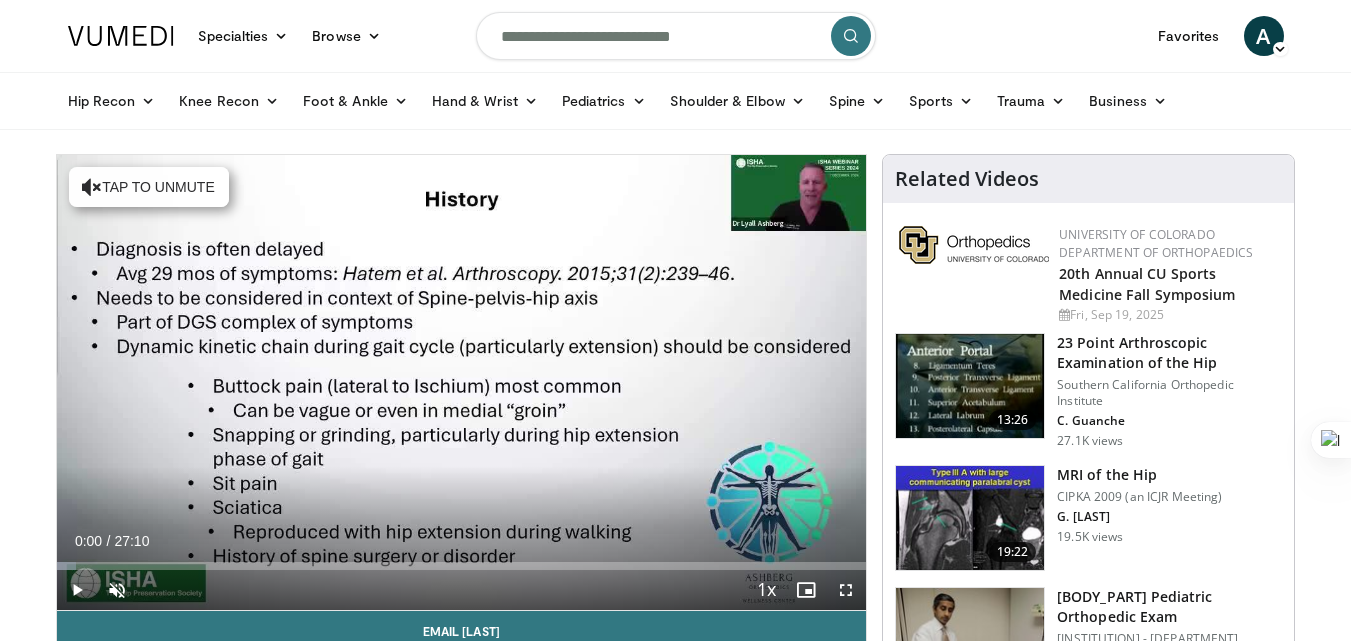 scroll, scrollTop: 0, scrollLeft: 0, axis: both 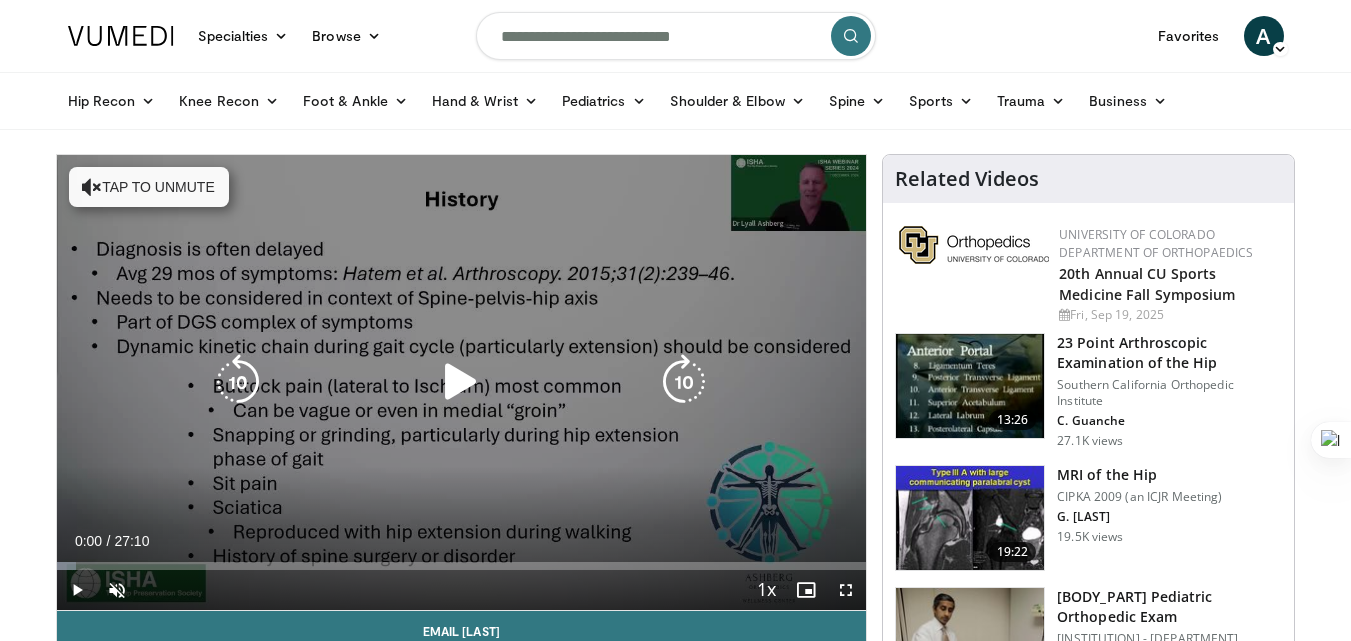 click at bounding box center (461, 382) 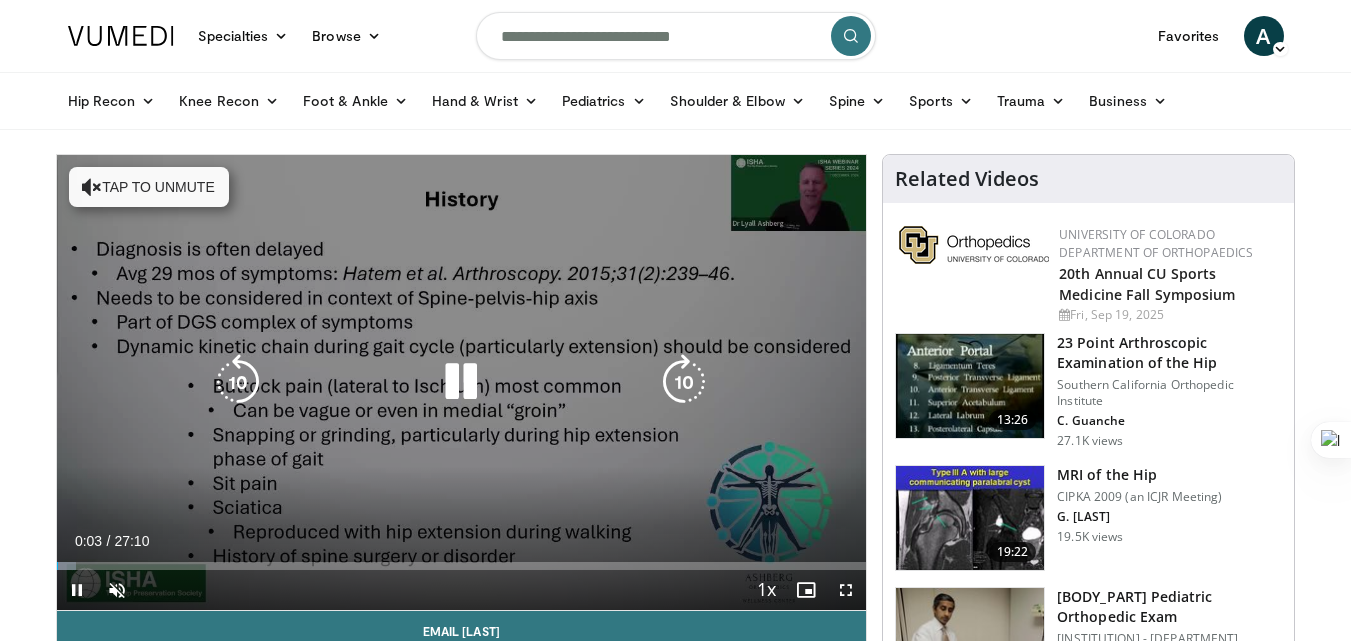 click on "Tap to unmute" at bounding box center (149, 187) 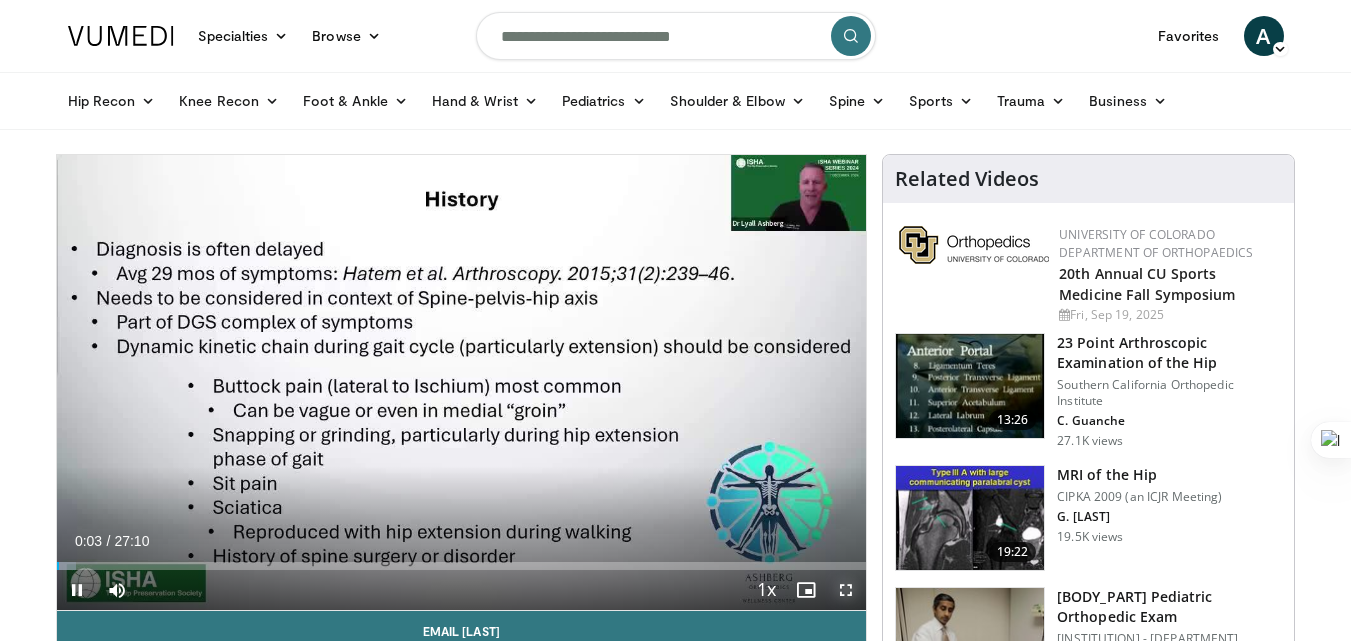 click at bounding box center [846, 590] 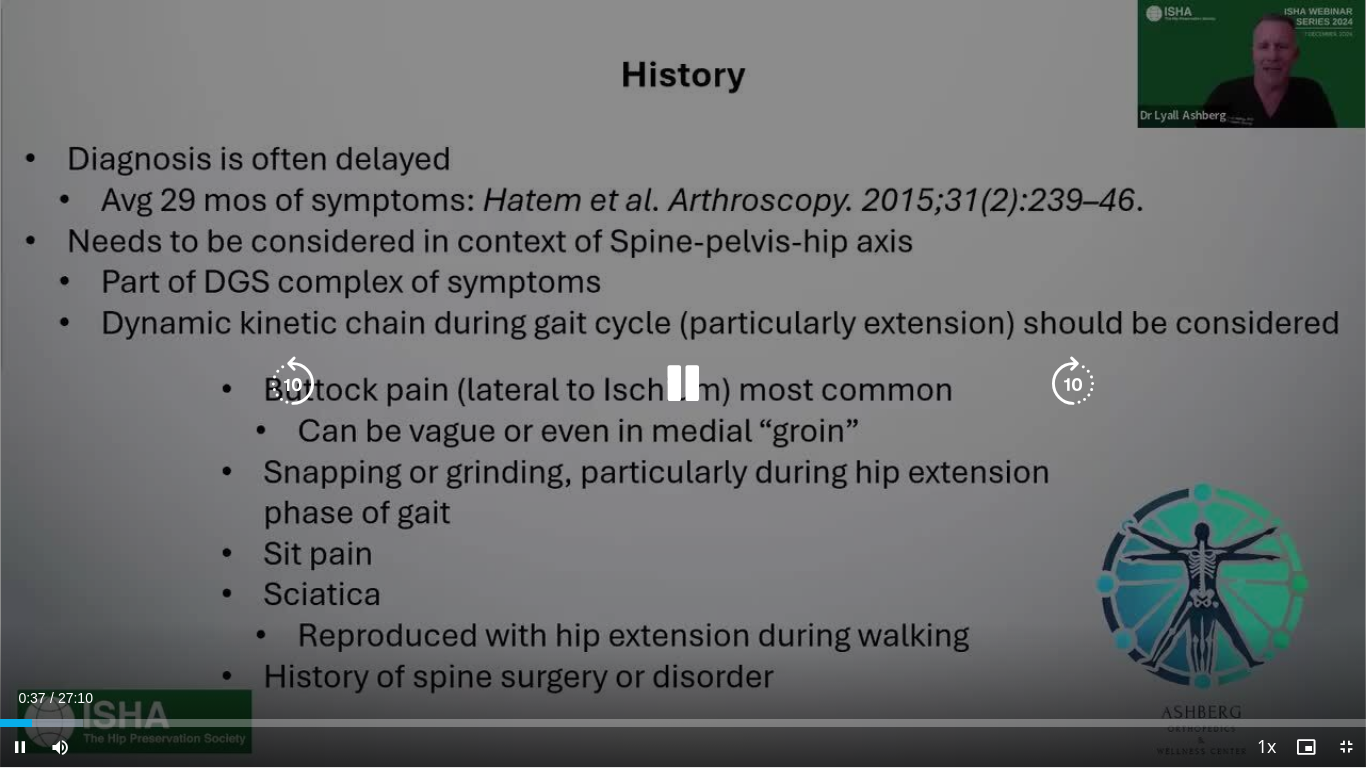 click at bounding box center (683, 384) 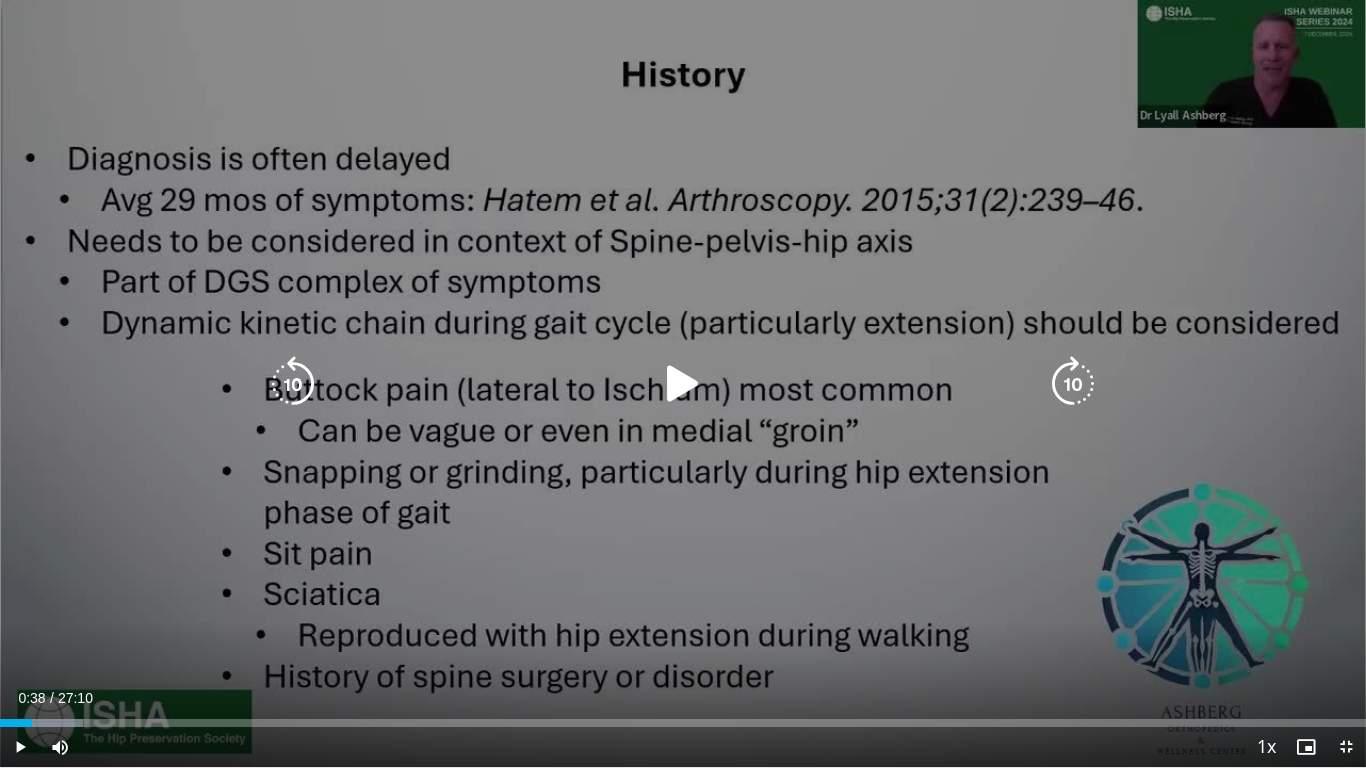 click at bounding box center [683, 384] 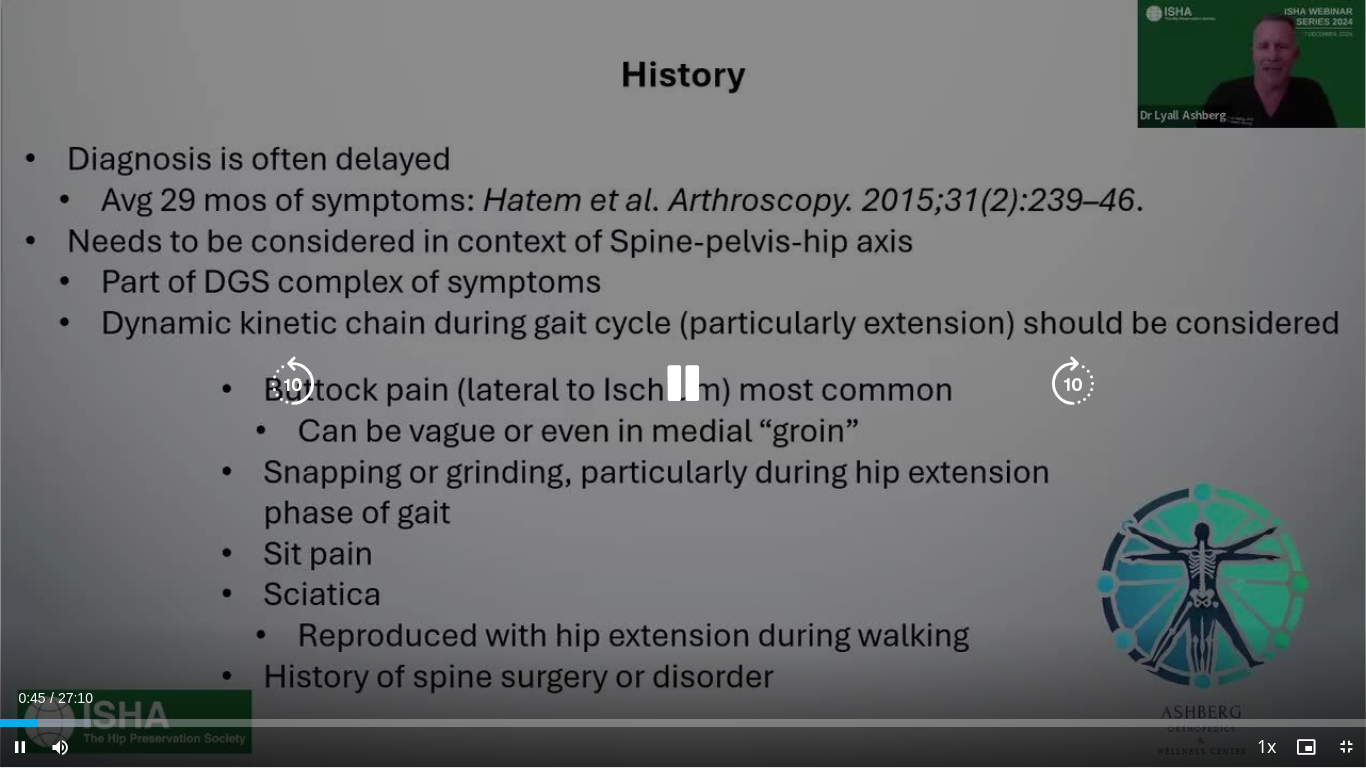 click at bounding box center (293, 384) 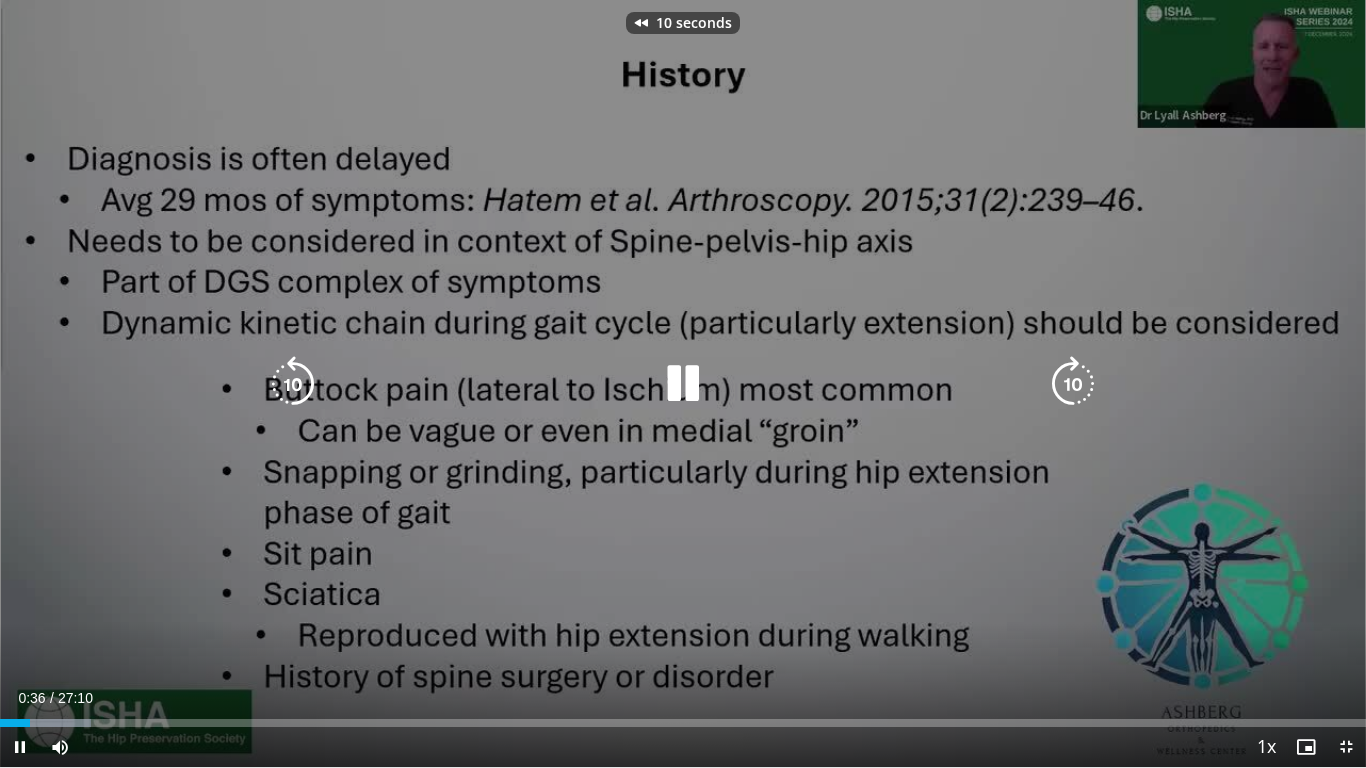 click at bounding box center [293, 384] 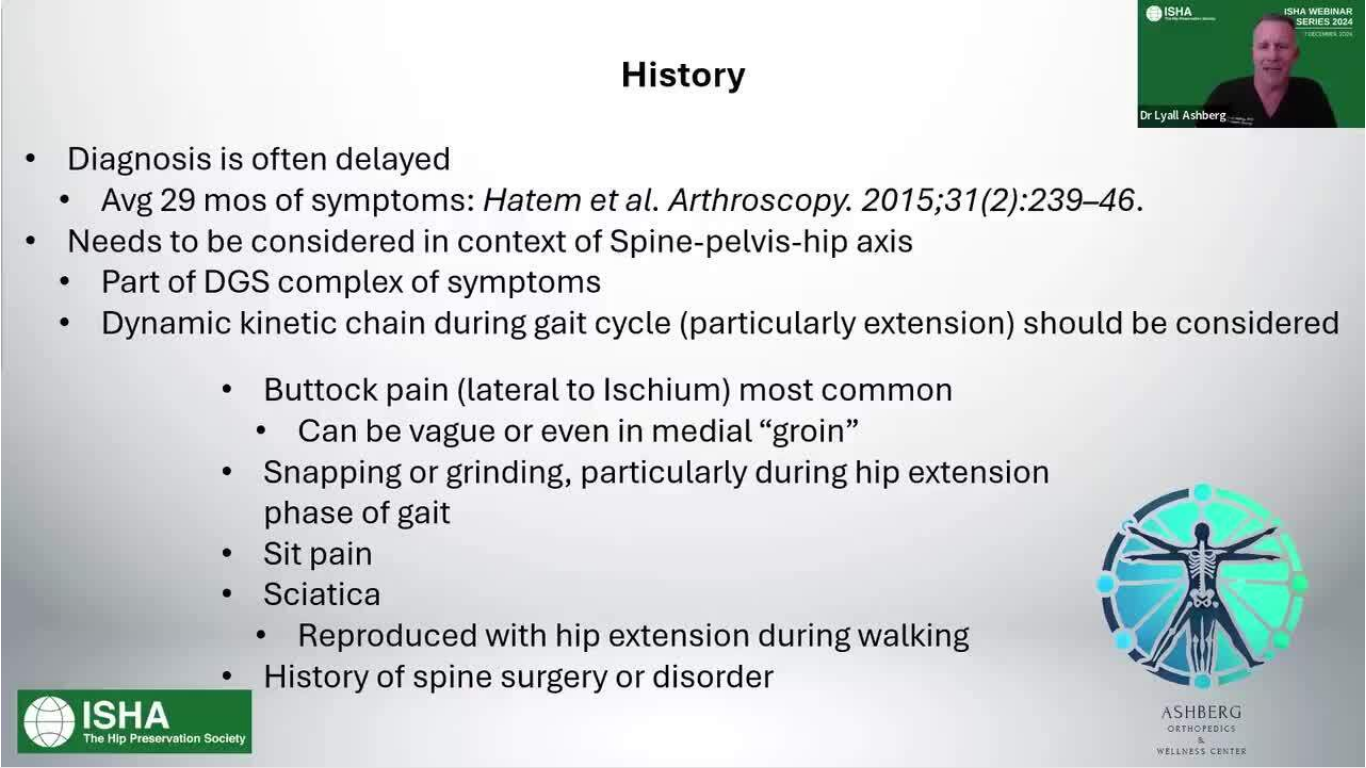 type 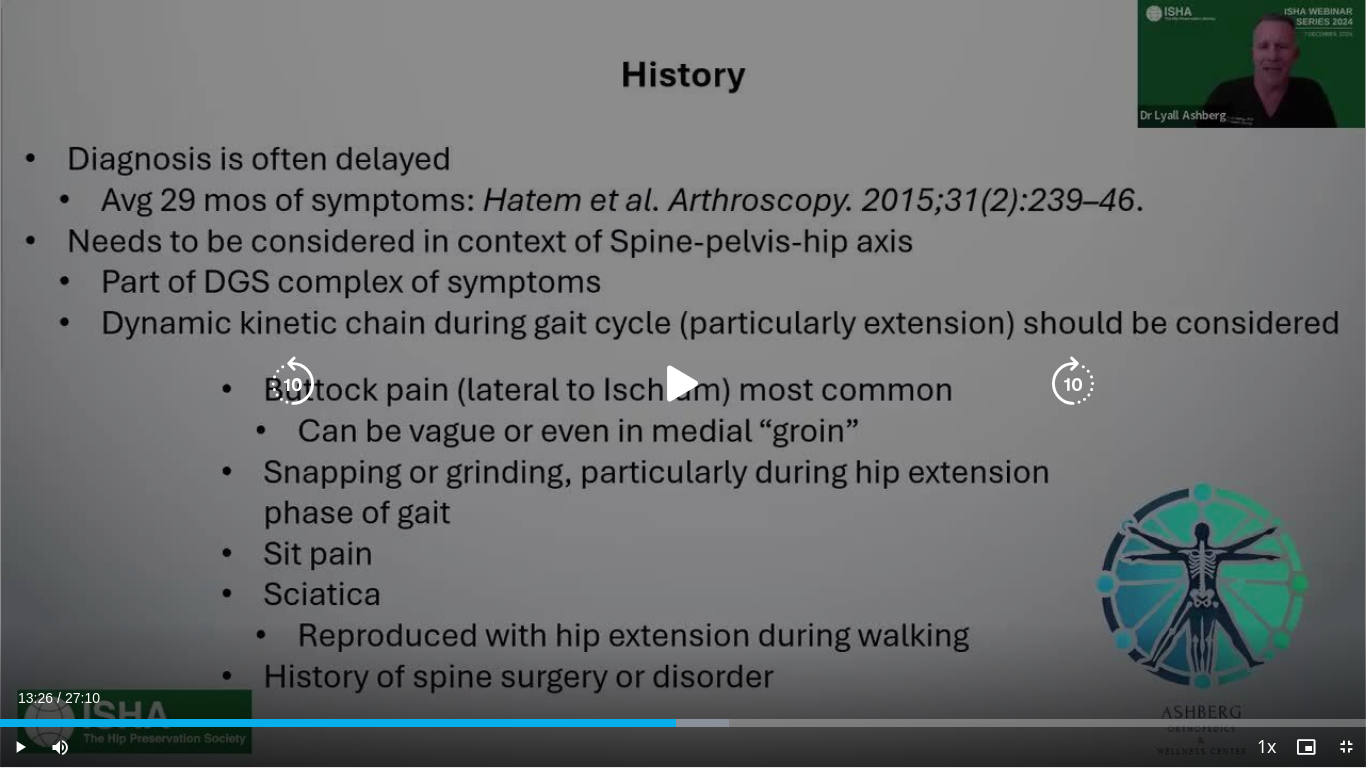 click at bounding box center (683, 384) 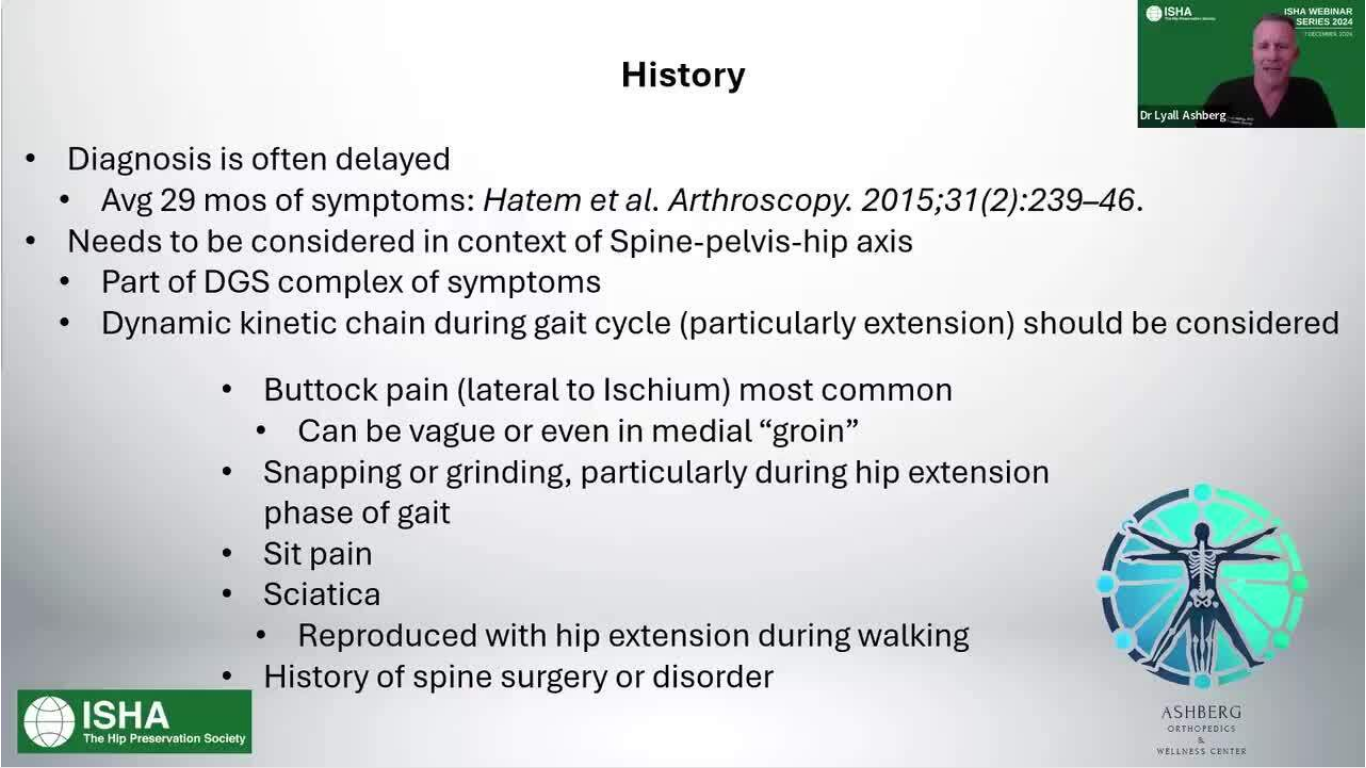 type 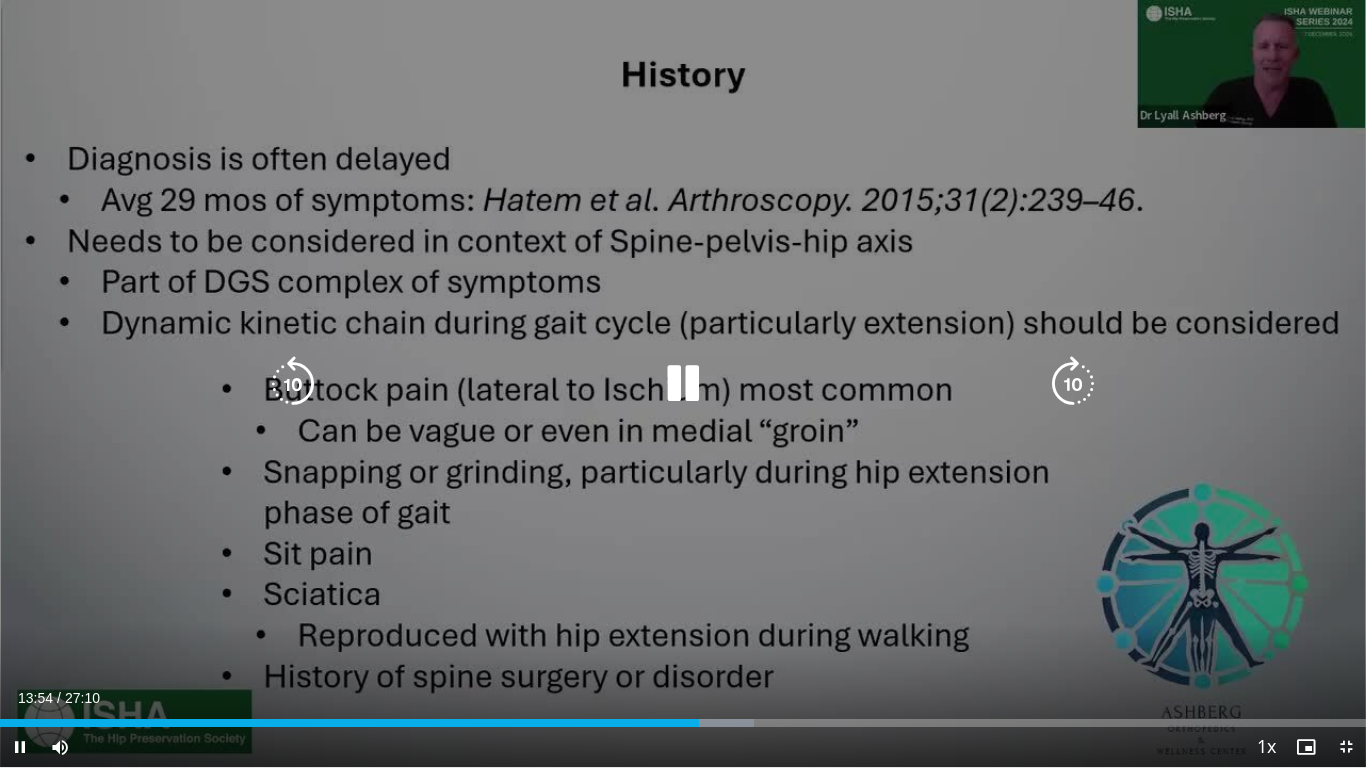 click at bounding box center [1073, 384] 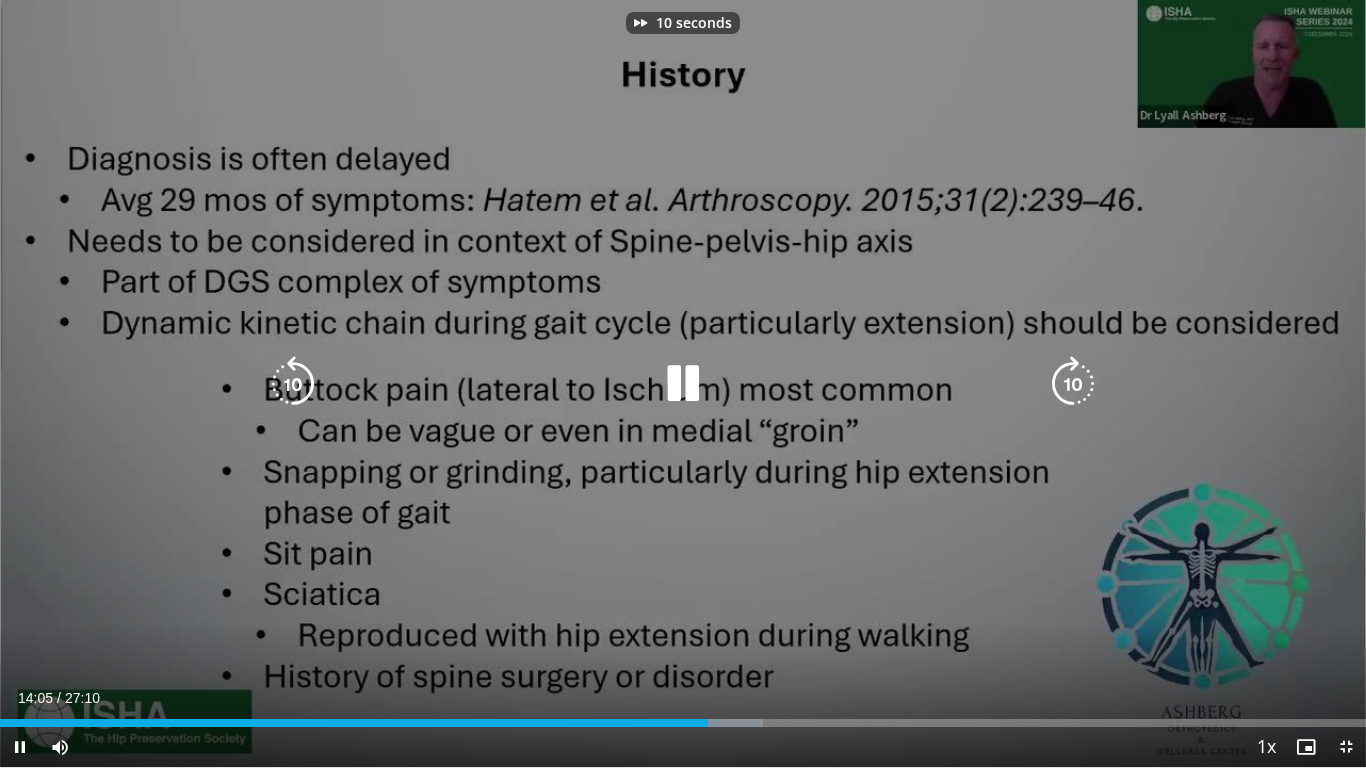 click at bounding box center (1073, 384) 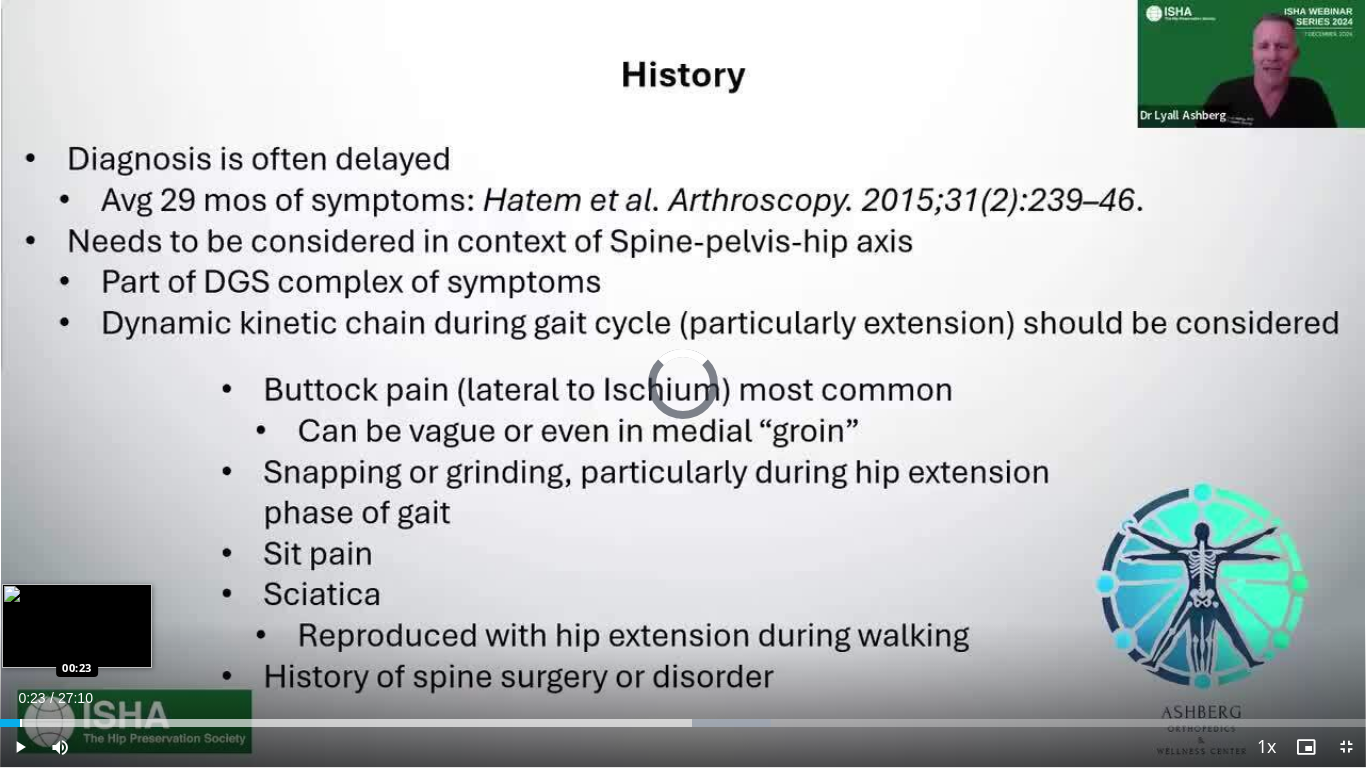 click at bounding box center [21, 723] 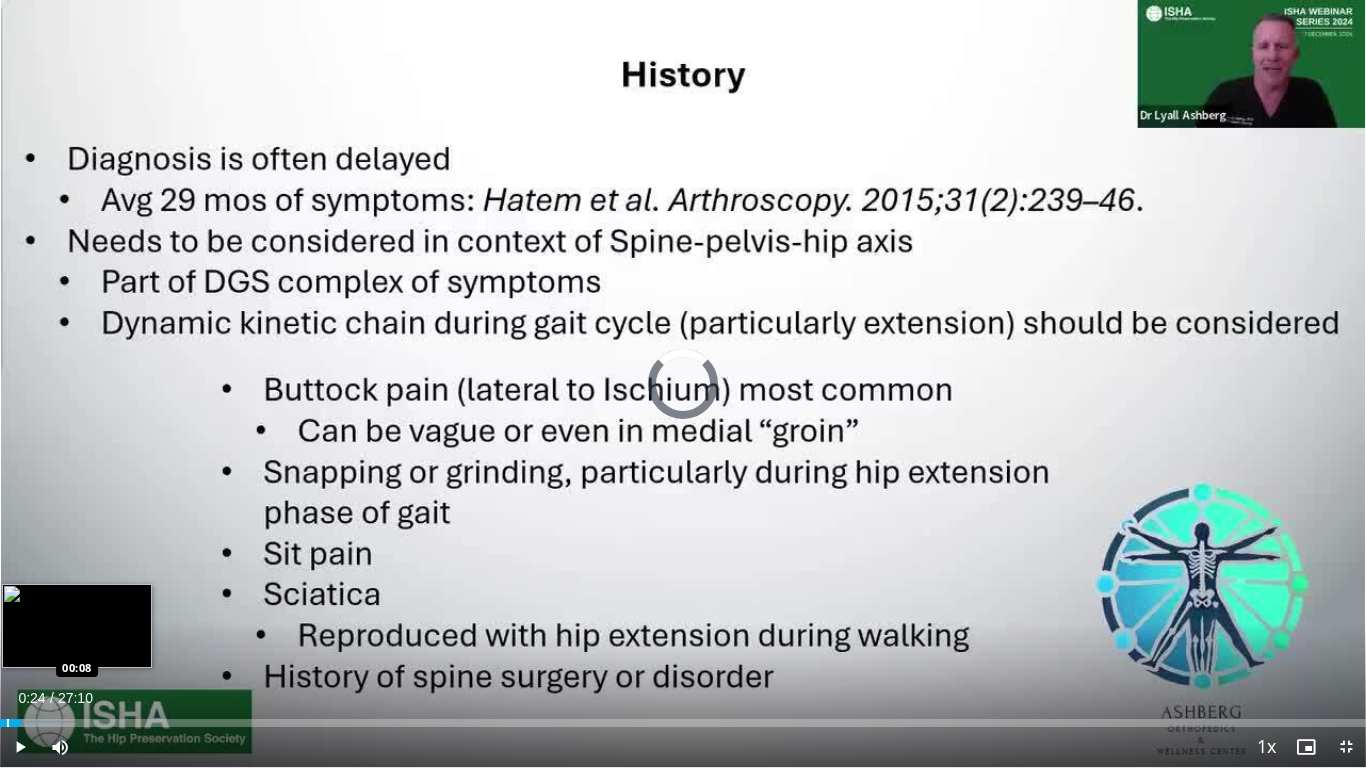 click at bounding box center (8, 723) 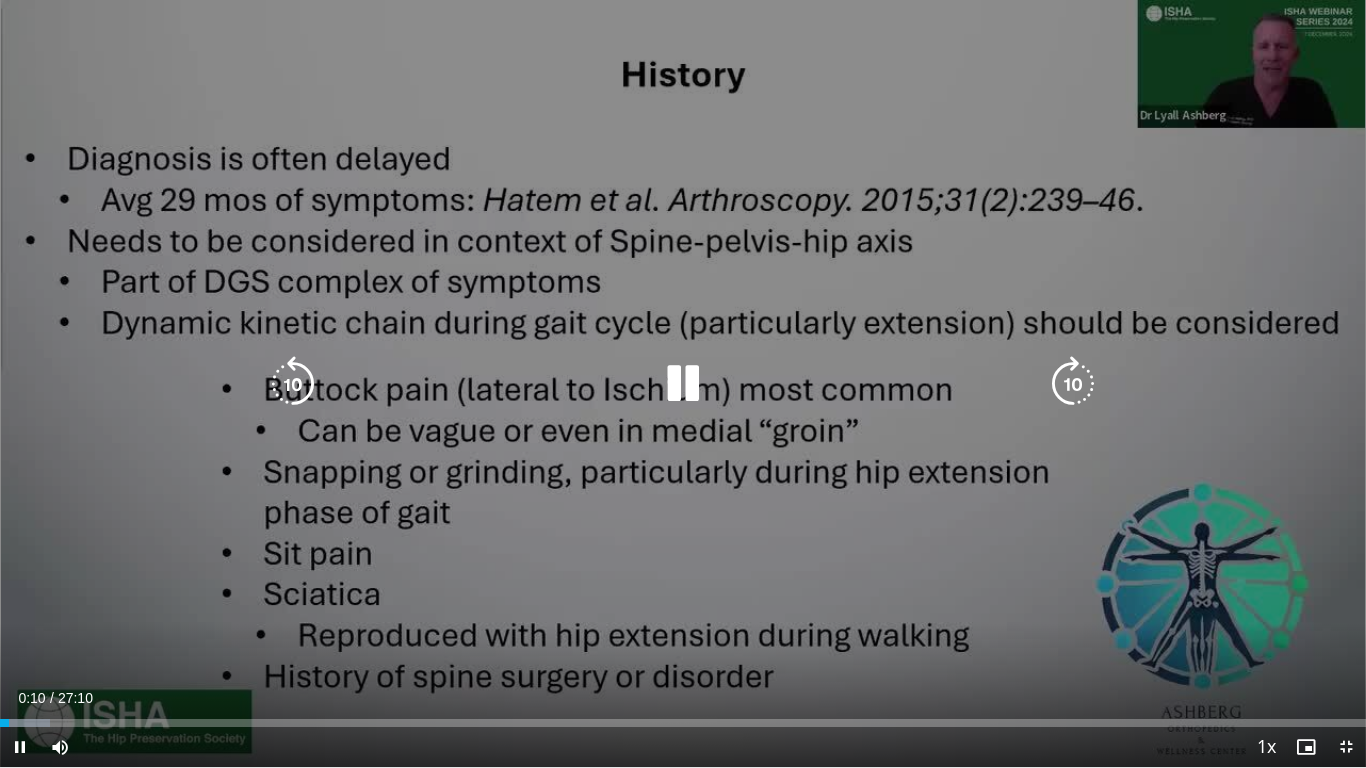 click at bounding box center (1073, 384) 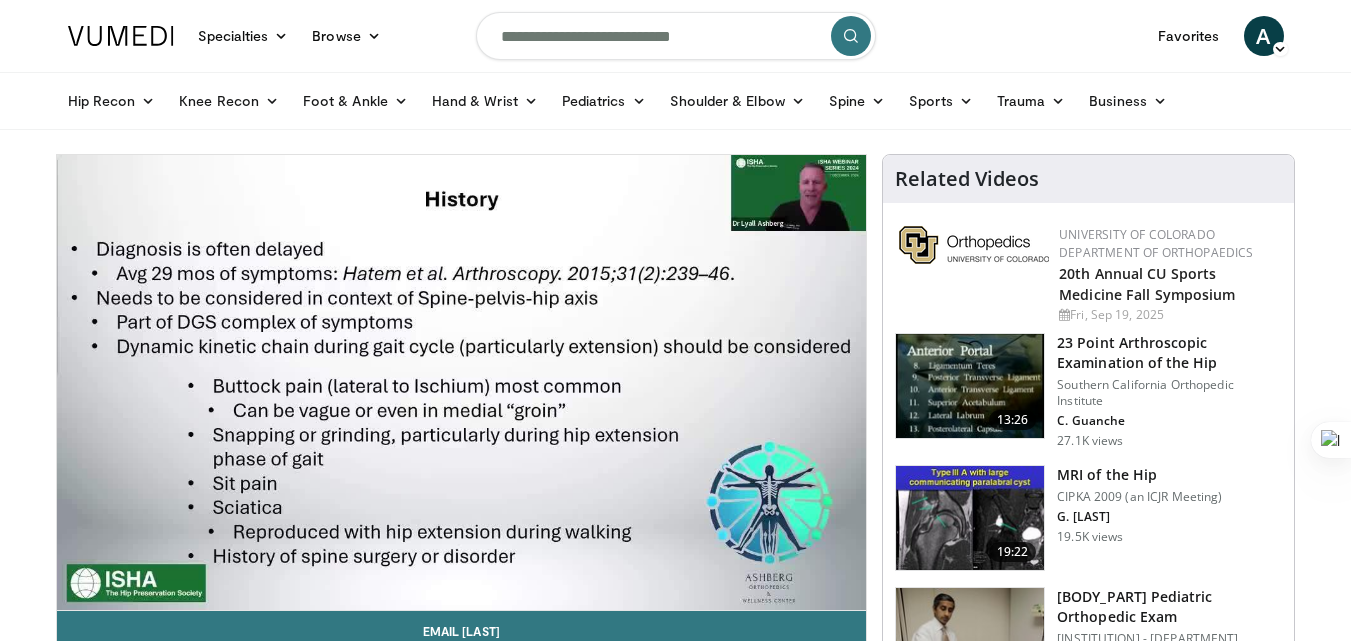 click at bounding box center (970, 518) 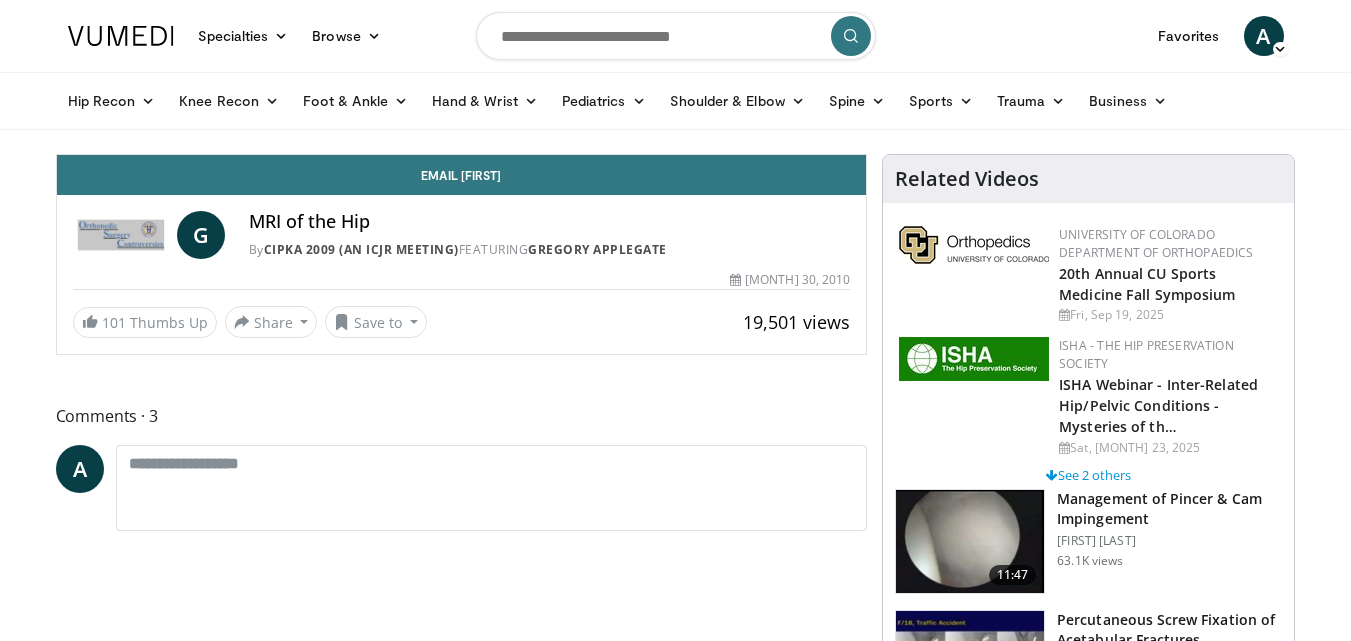 scroll, scrollTop: 0, scrollLeft: 0, axis: both 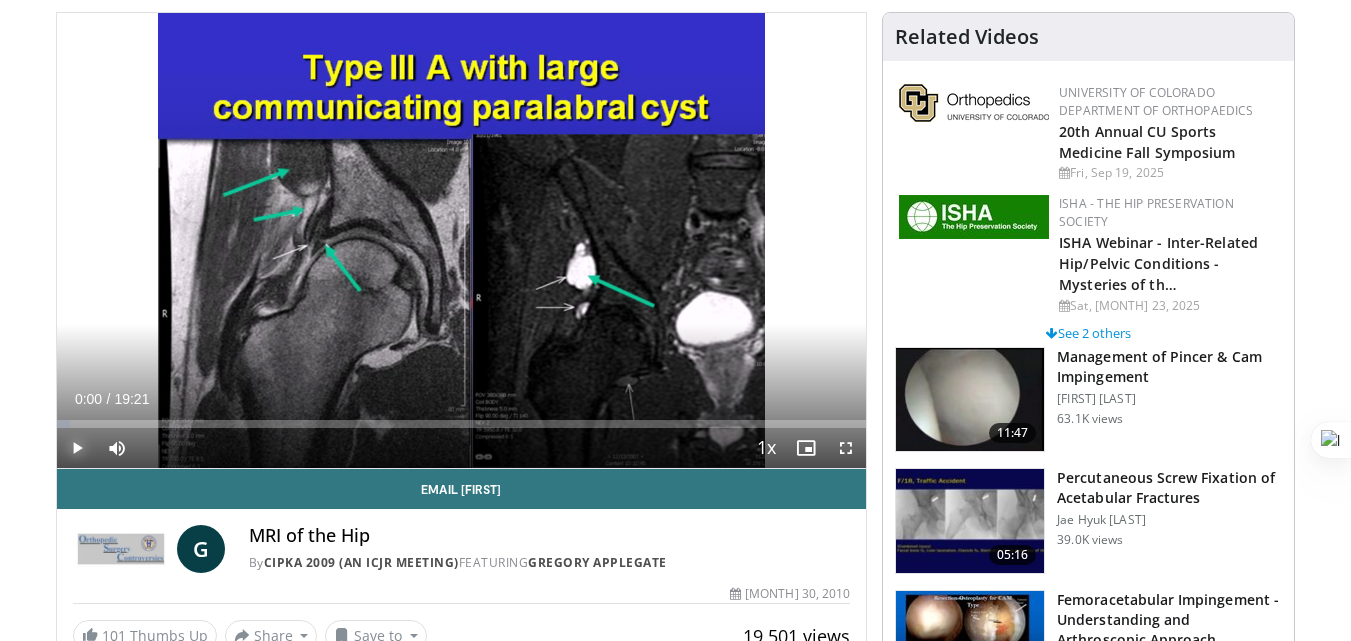 click at bounding box center (77, 448) 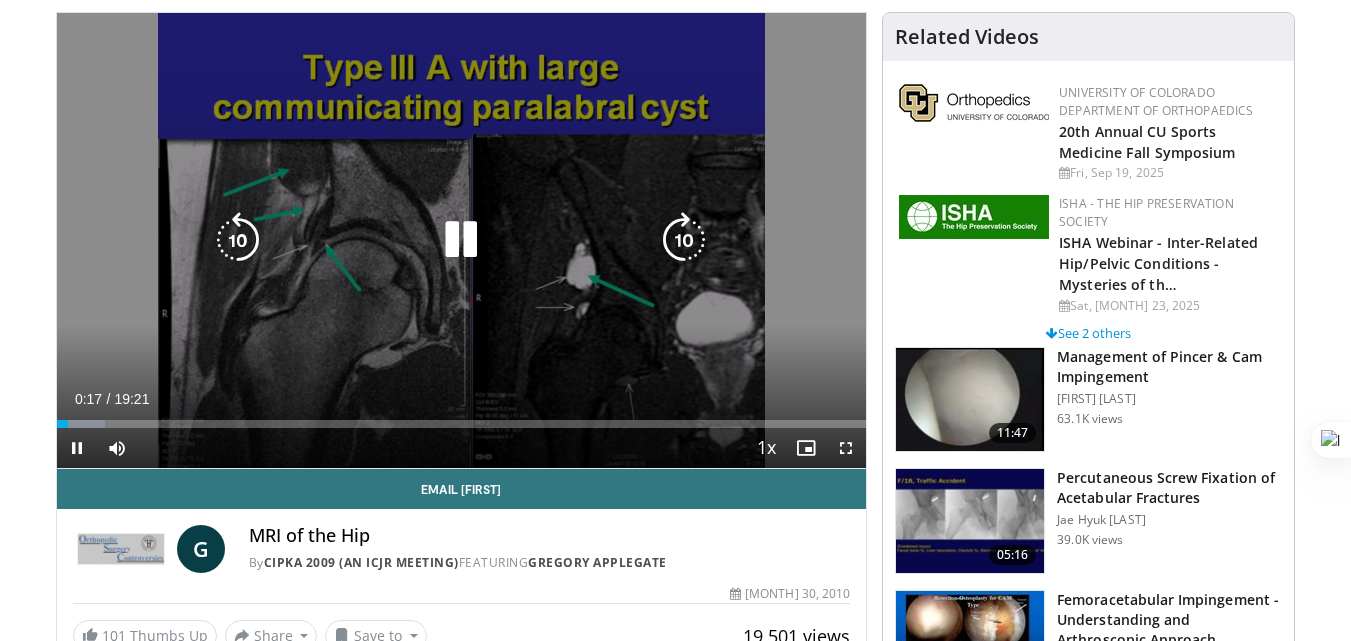click at bounding box center [461, 240] 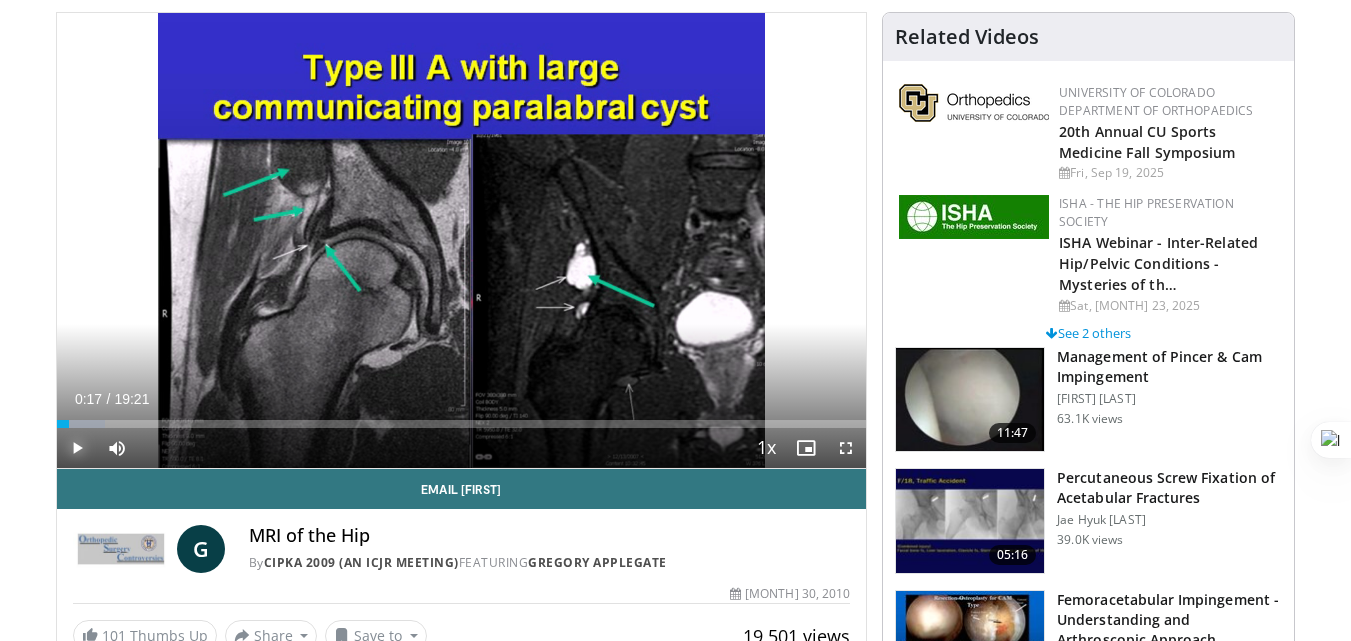 click at bounding box center (77, 448) 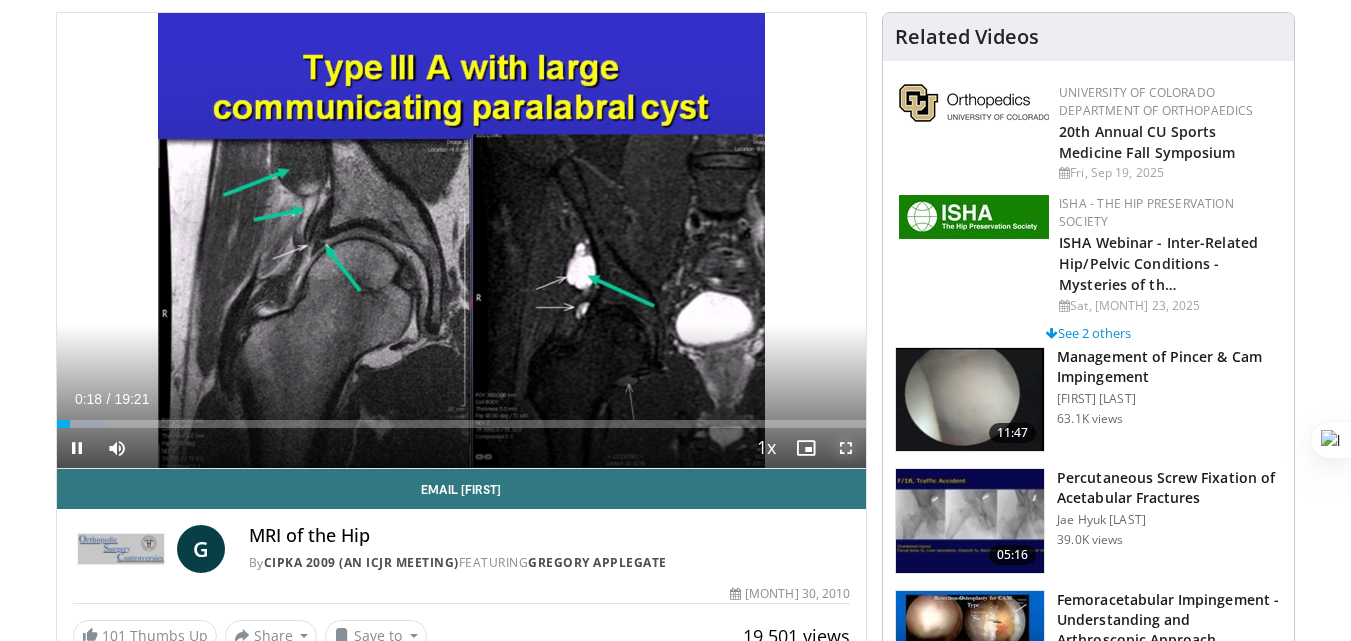 click at bounding box center (846, 448) 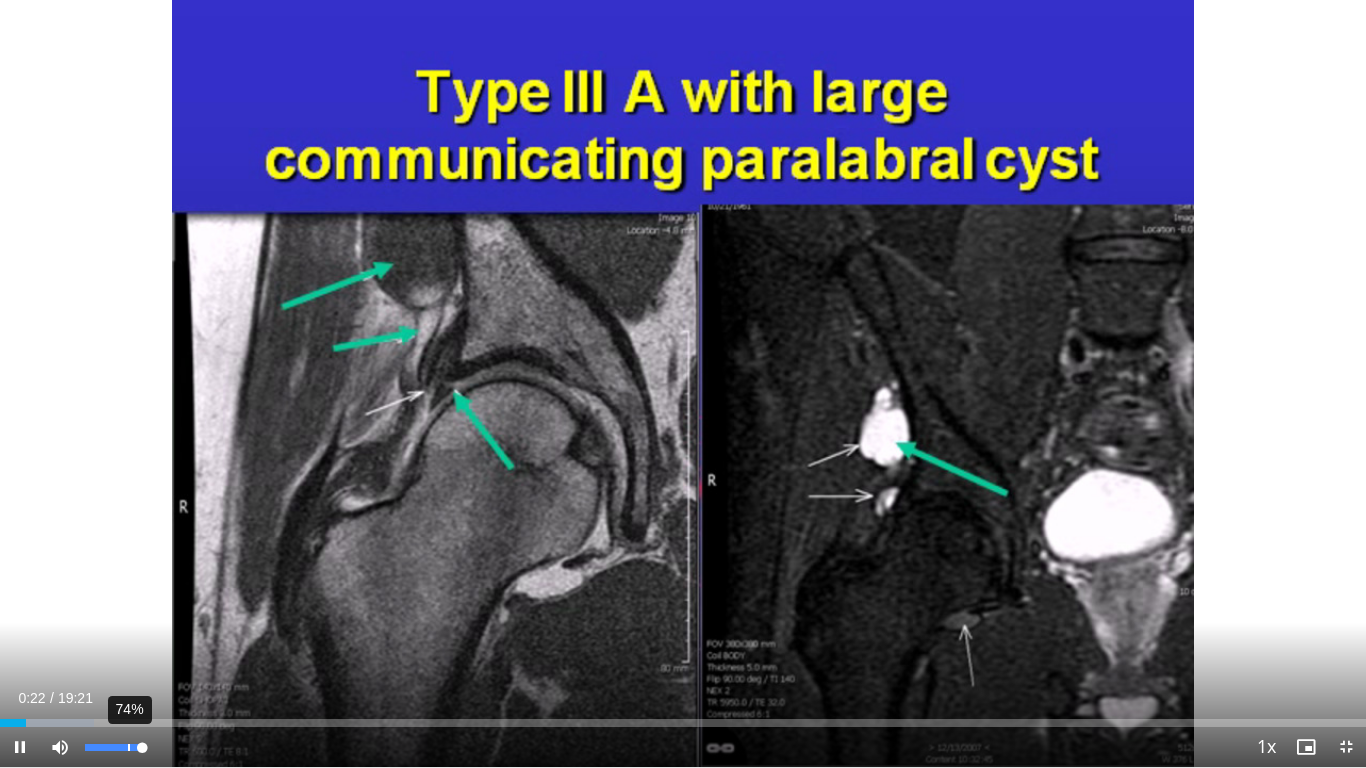 click on "74%" at bounding box center [113, 747] 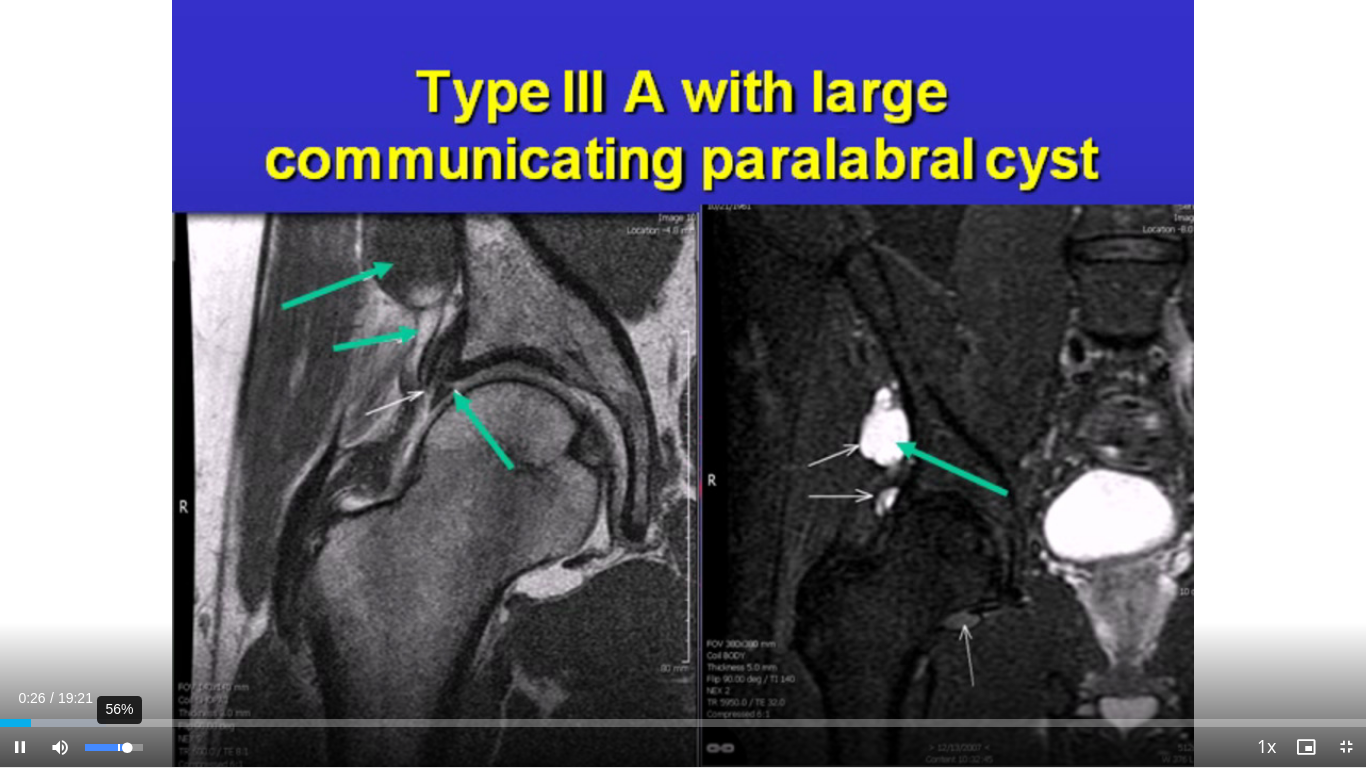 click on "56%" at bounding box center (114, 747) 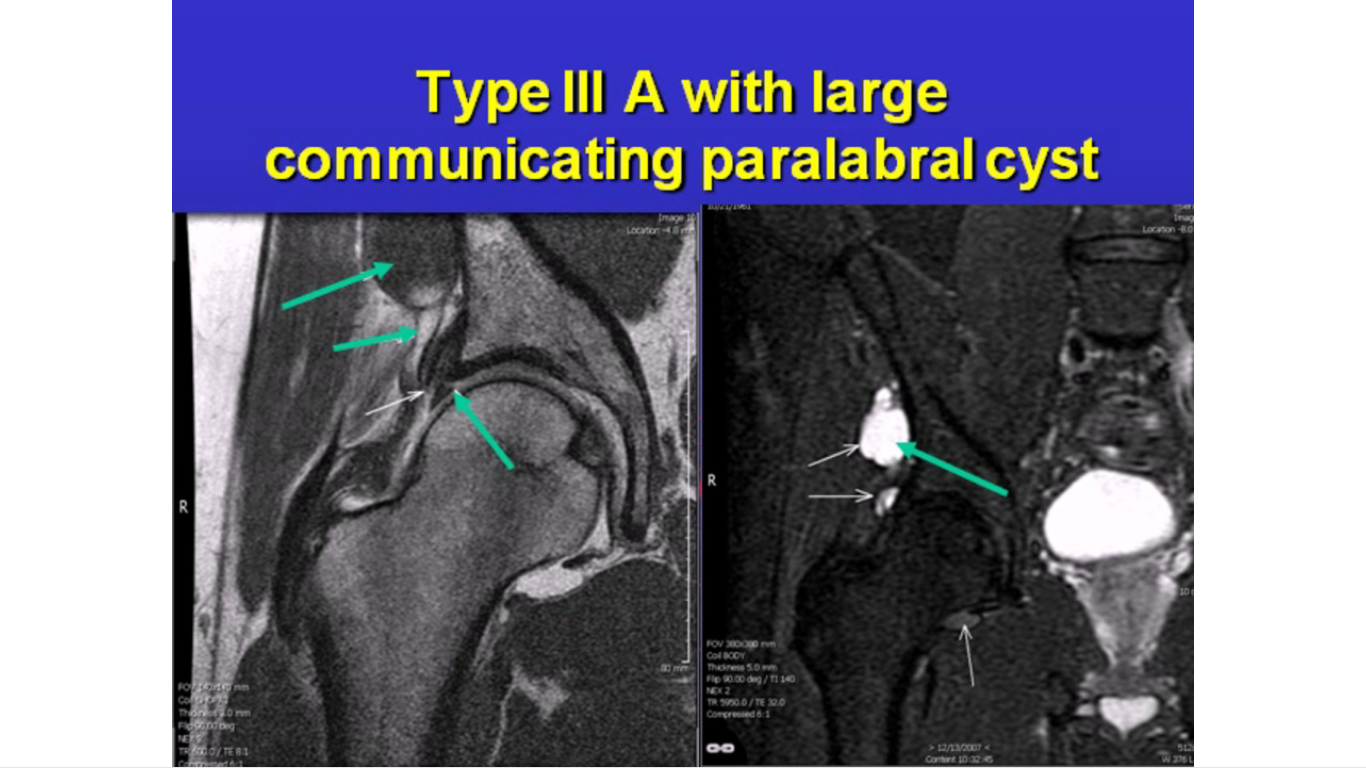 click on "**********" at bounding box center [683, 384] 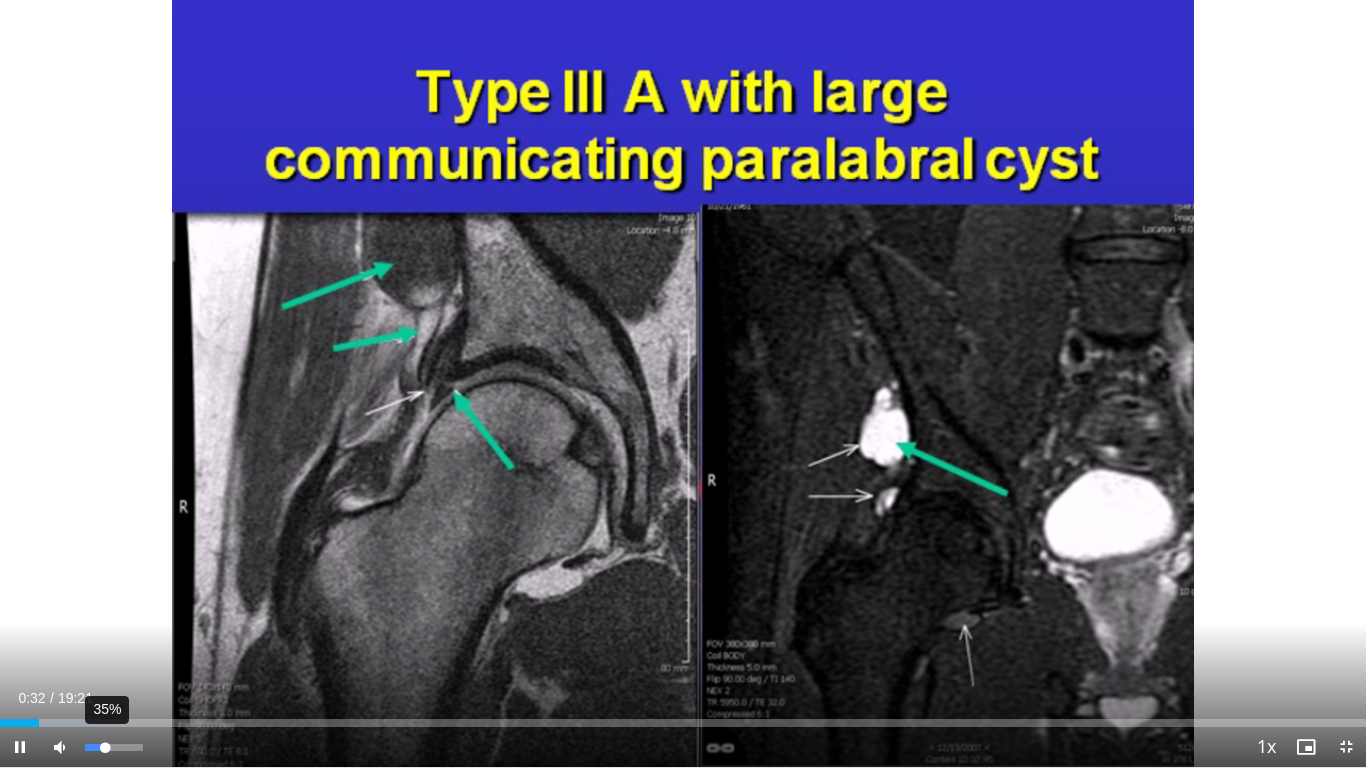 click on "35%" at bounding box center (113, 747) 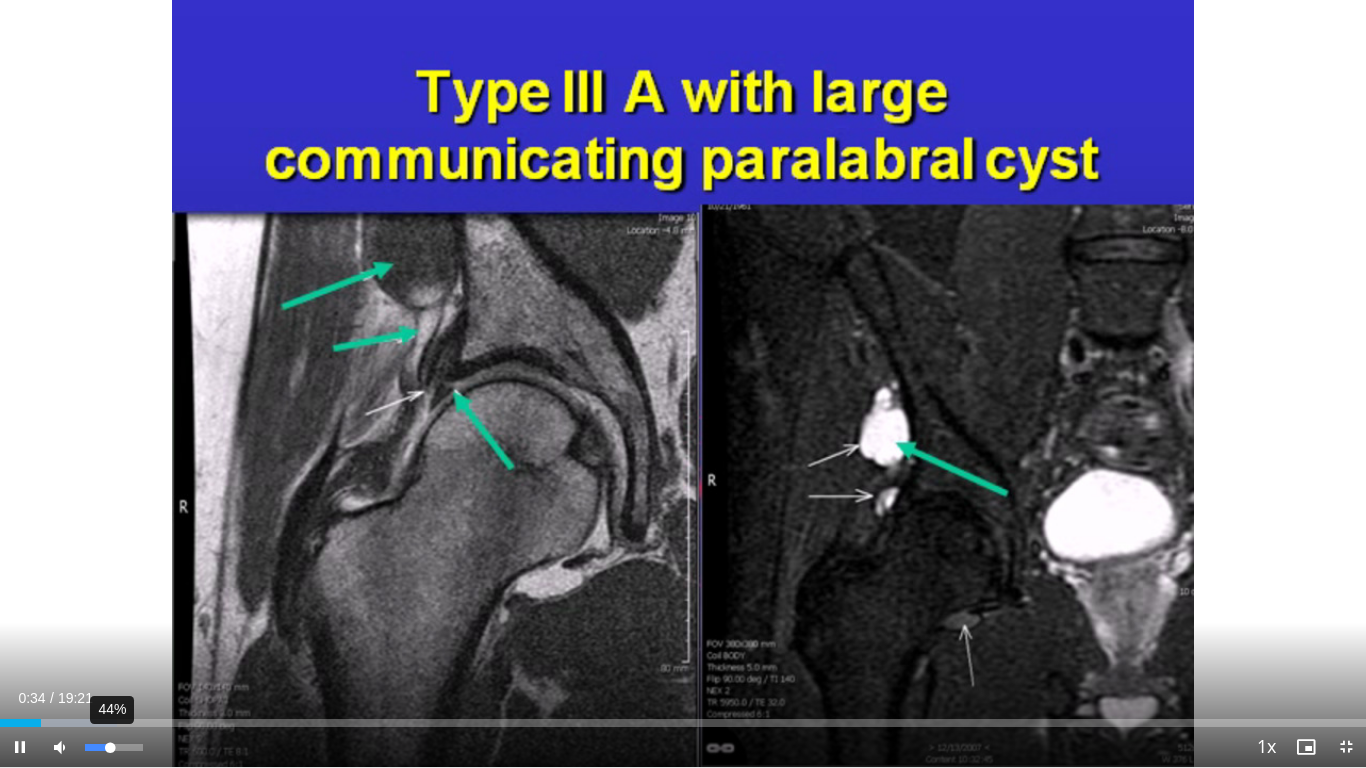 click at bounding box center [97, 747] 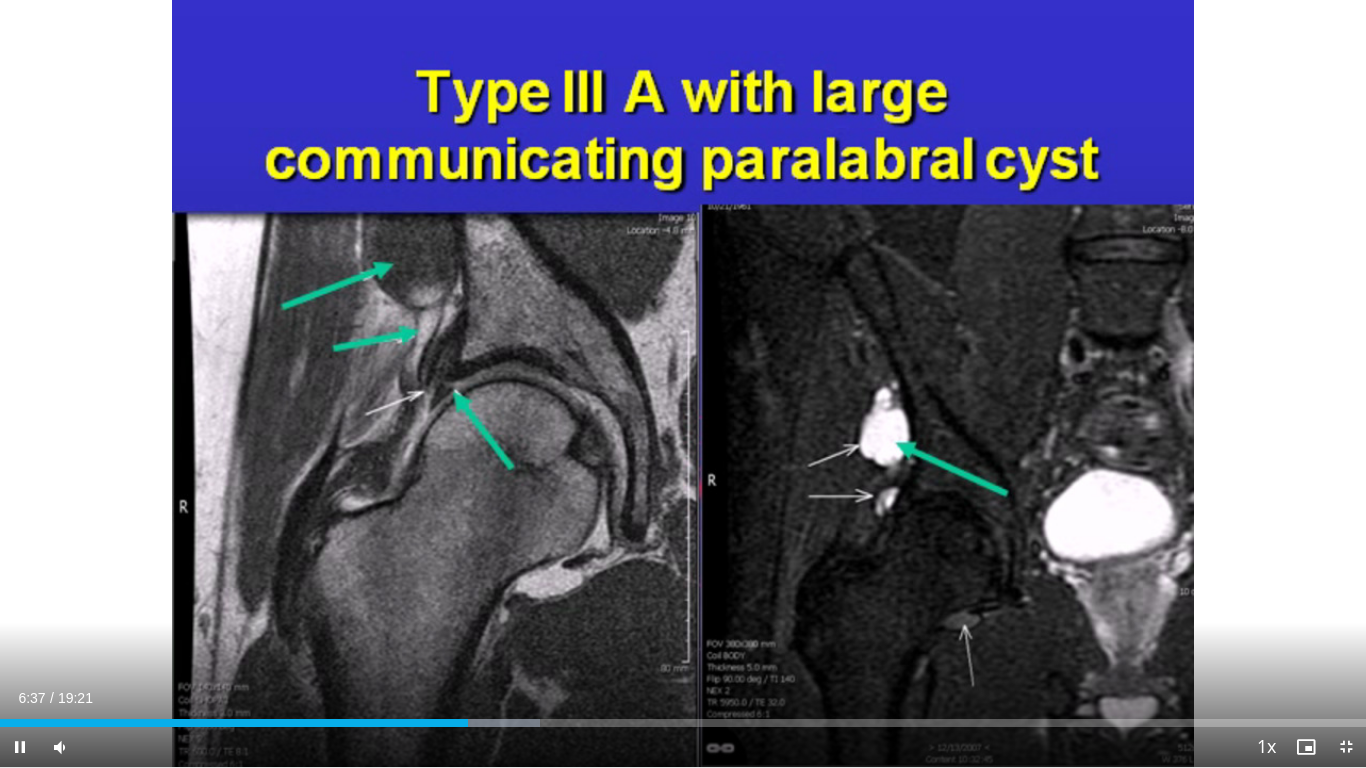 click on "Current Time  6:37 / Duration  19:21 Pause Skip Backward Skip Forward Mute 42% Loaded :  39.53% 06:37 01:18 Stream Type  LIVE Seek to live, currently behind live LIVE   1x Playback Rate 0.5x 0.75x 1x , selected 1.25x 1.5x 1.75x 2x Chapters Chapters Descriptions descriptions off , selected Captions captions settings , opens captions settings dialog captions off , selected Audio Track en (Main) , selected Exit Fullscreen Enable picture-in-picture mode" at bounding box center [683, 747] 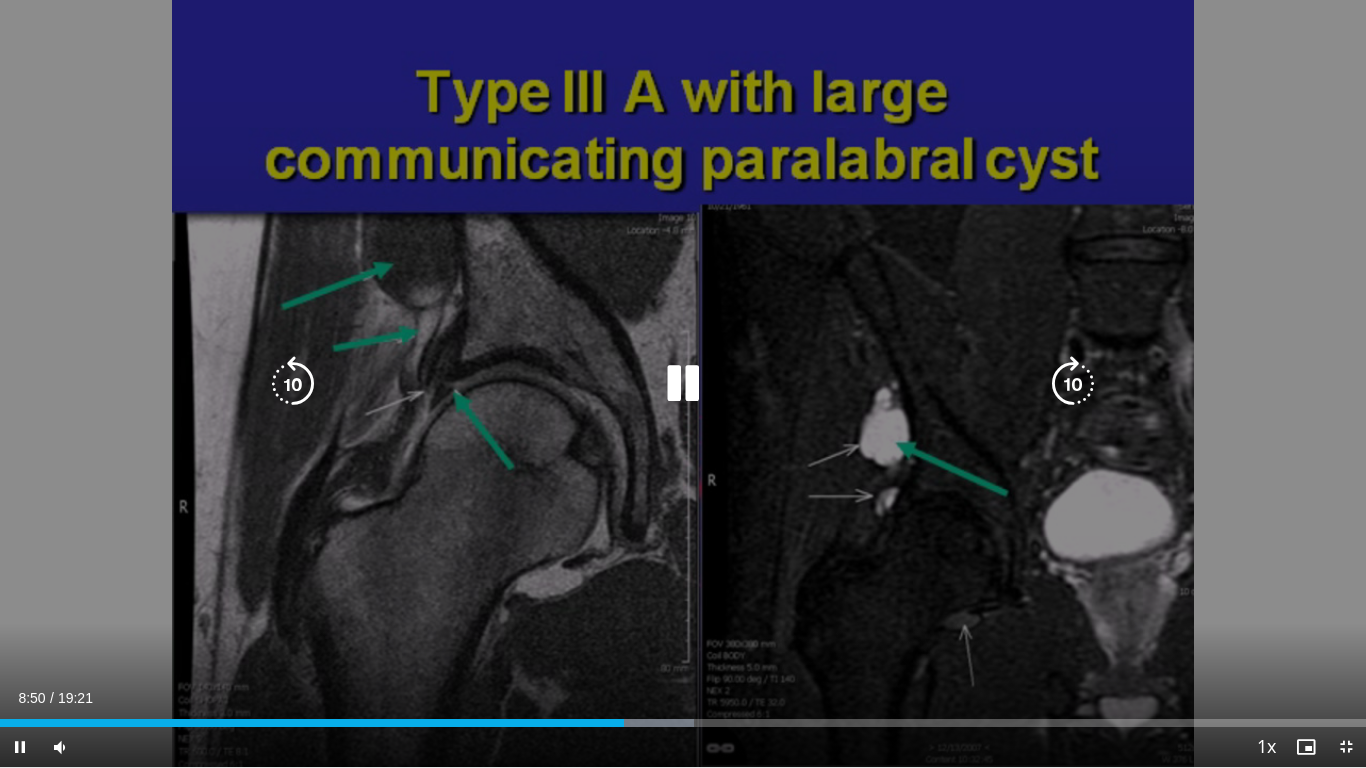 click at bounding box center (683, 384) 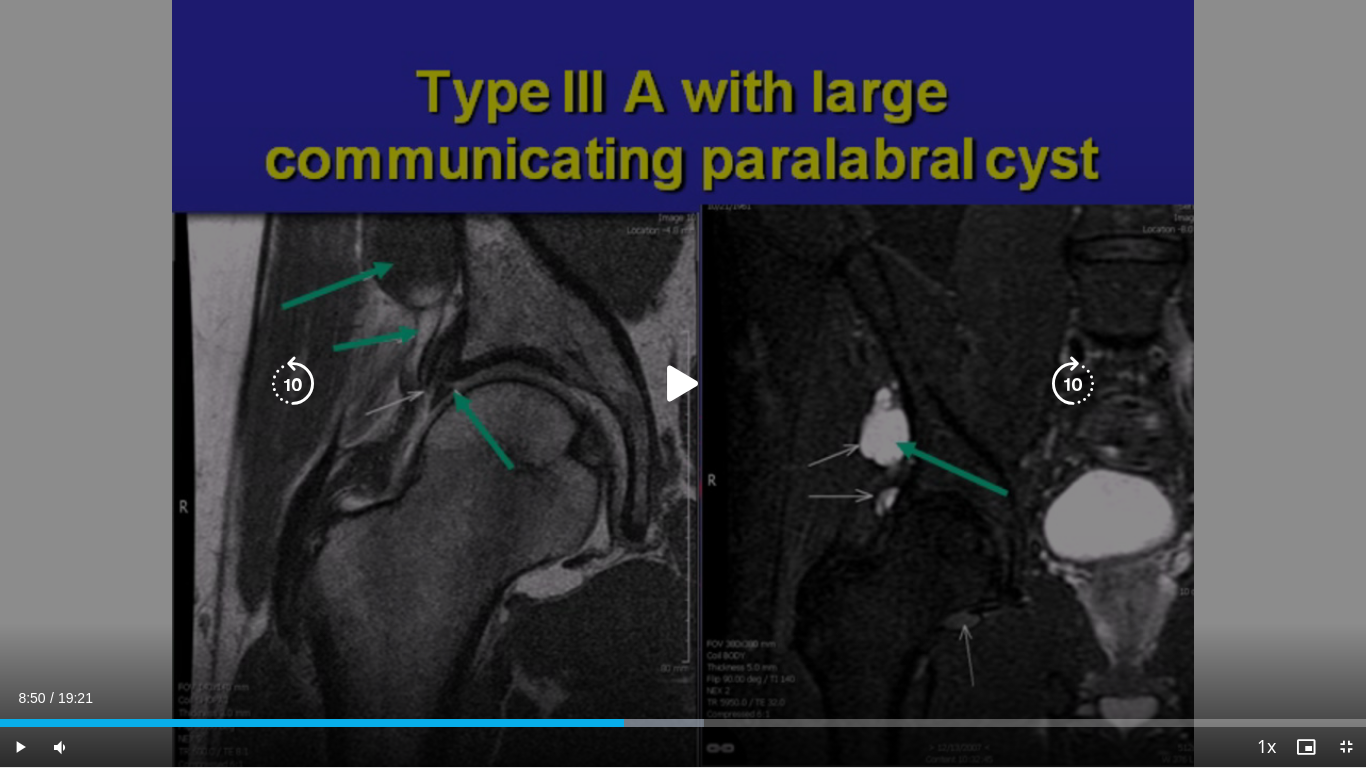 click at bounding box center (683, 384) 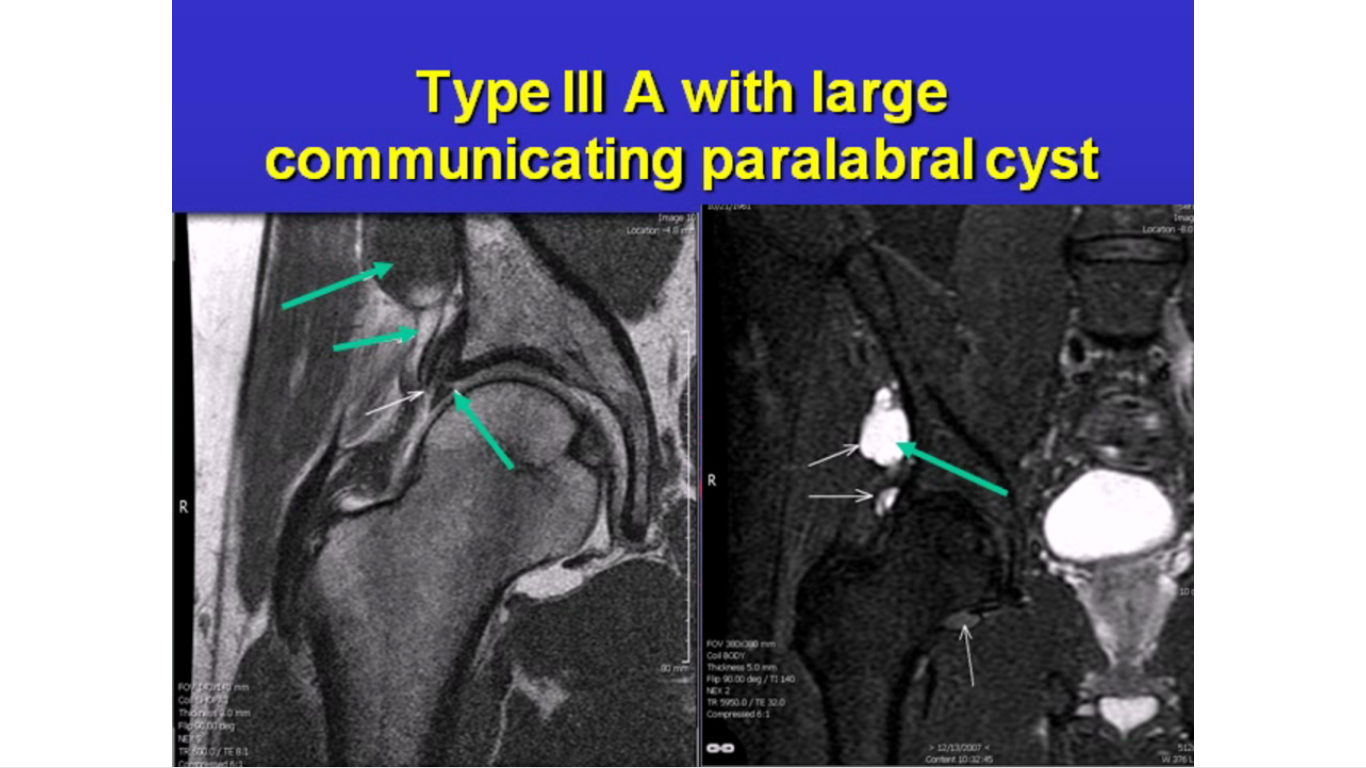 type 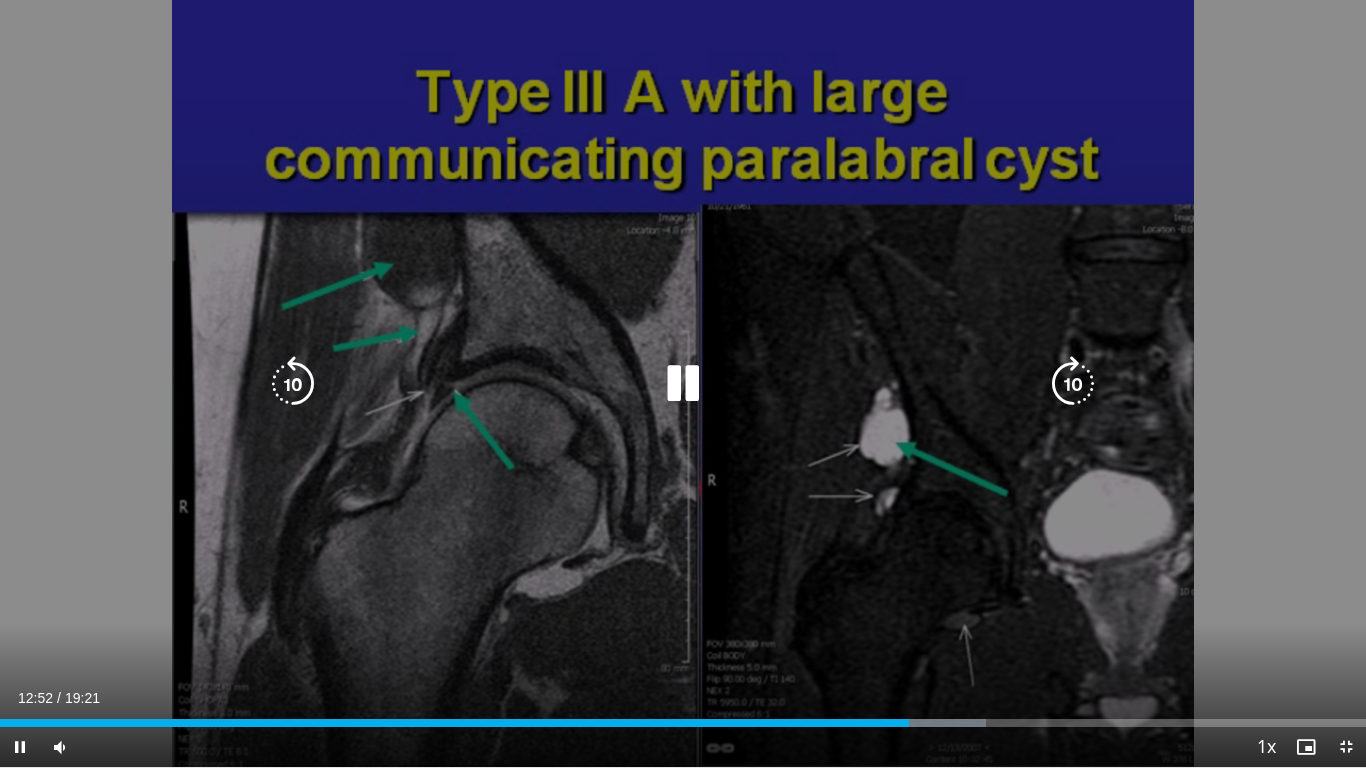click at bounding box center (293, 384) 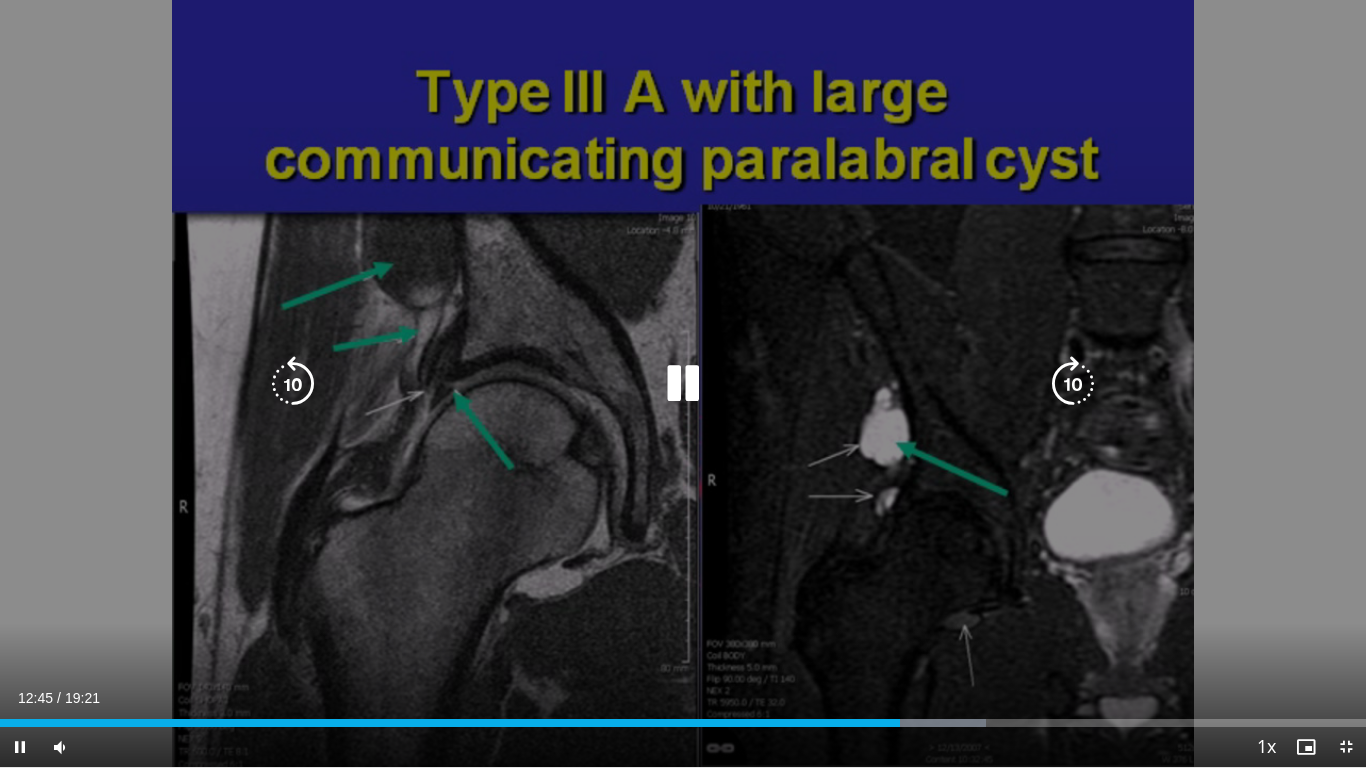 click at bounding box center [293, 384] 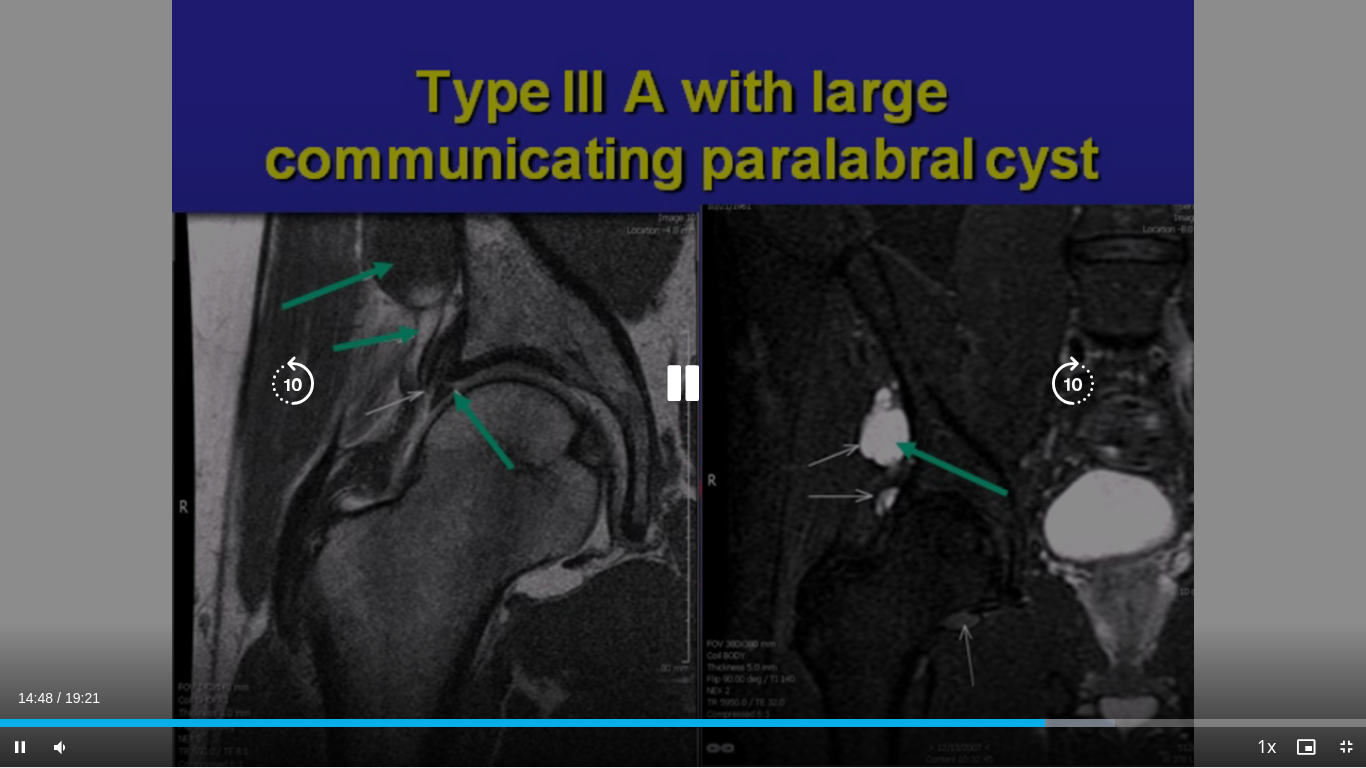 click at bounding box center [1073, 384] 